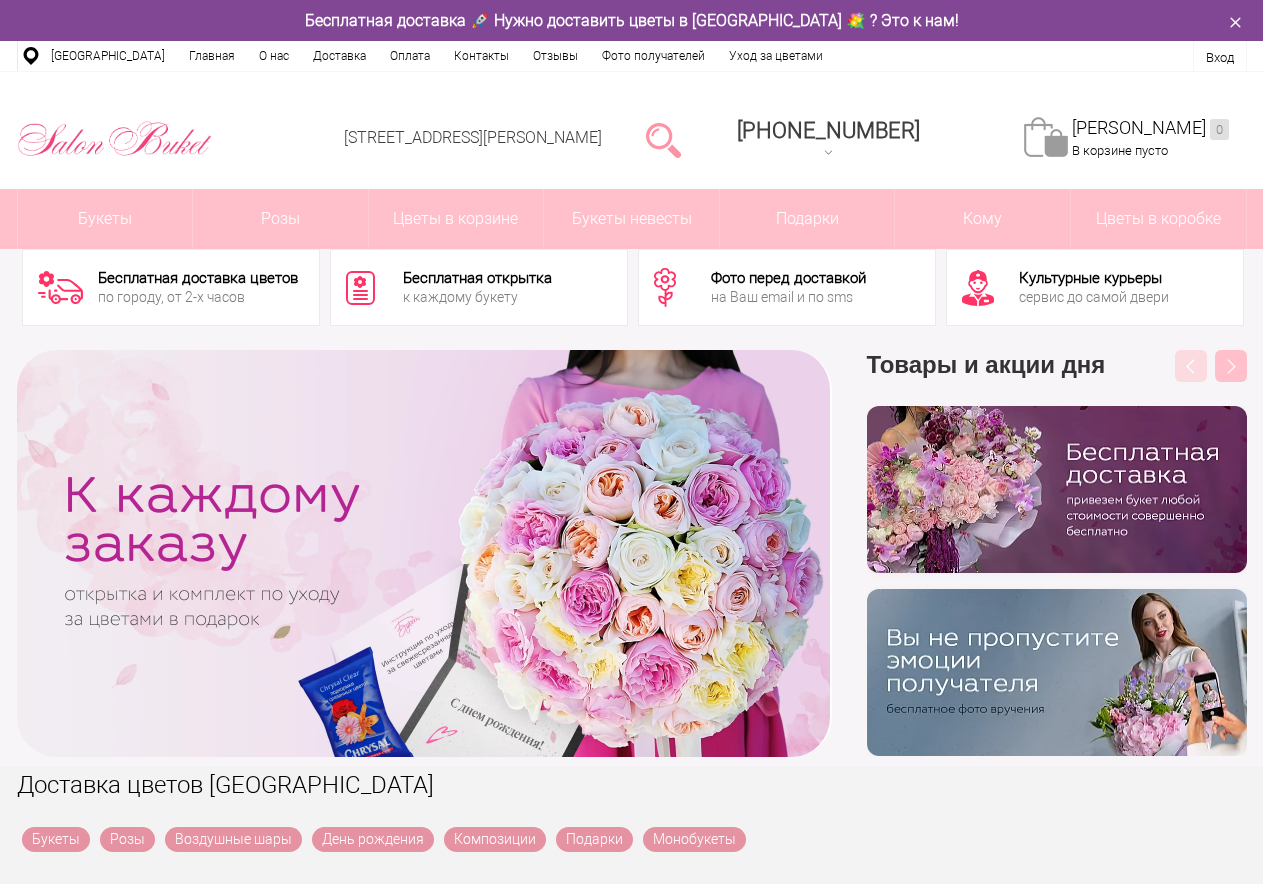 scroll, scrollTop: 0, scrollLeft: 0, axis: both 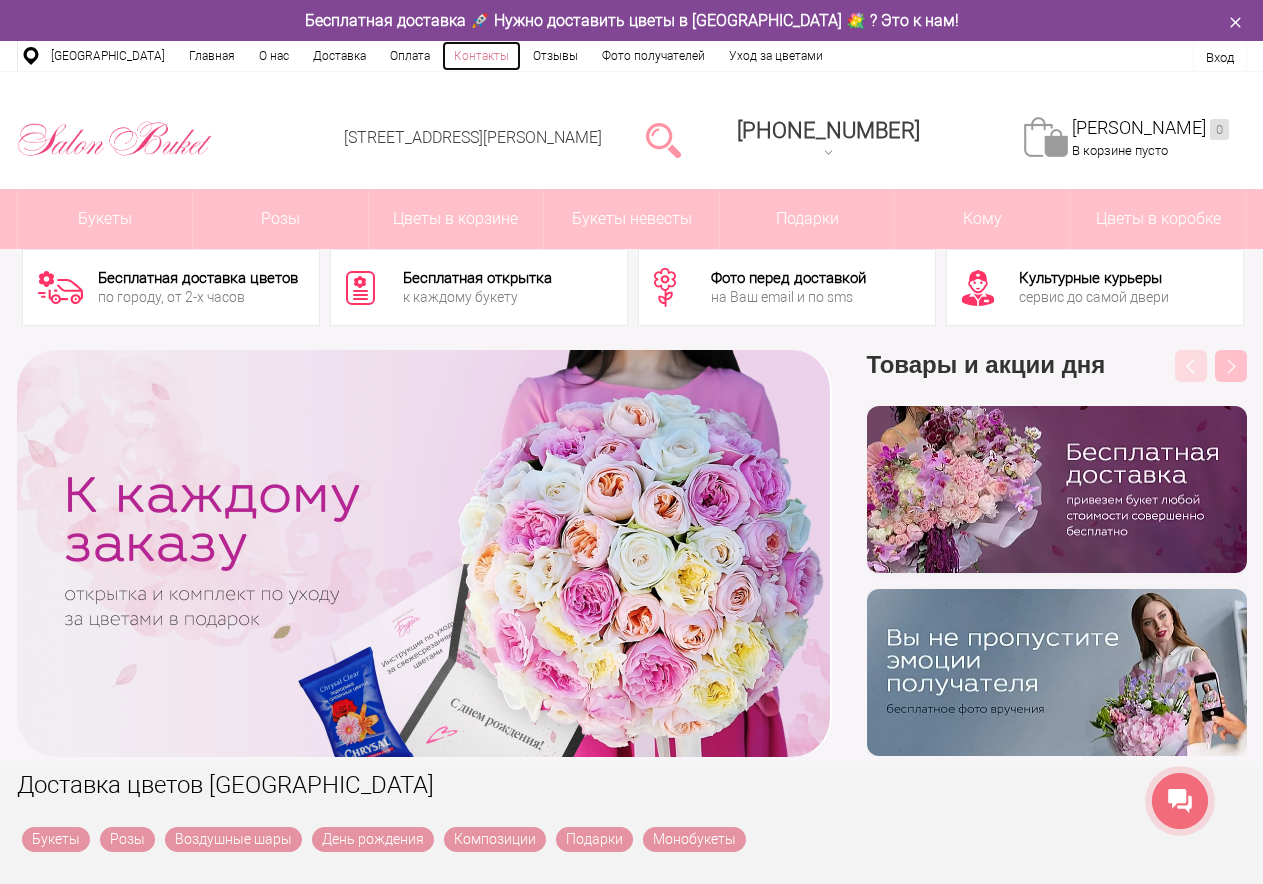 click on "Контакты" at bounding box center [481, 56] 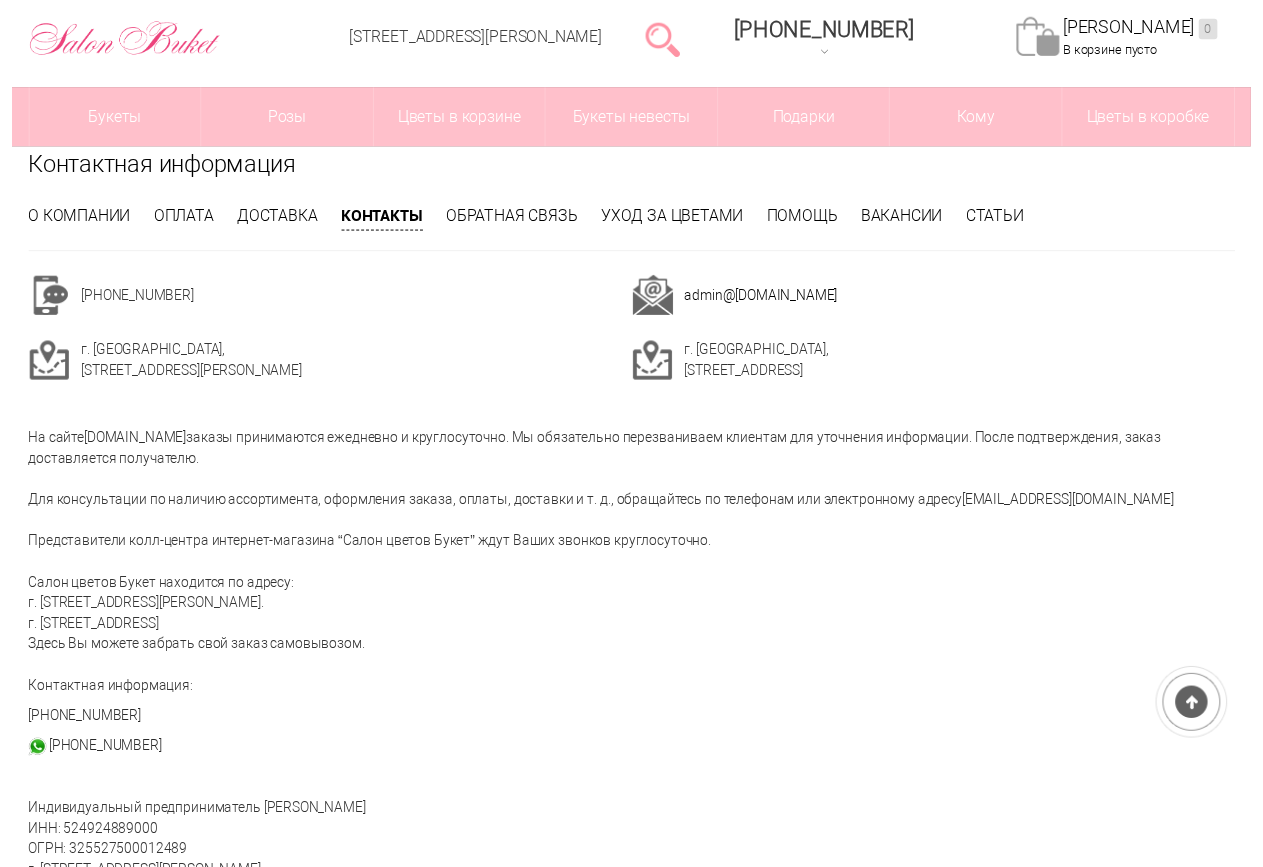 scroll, scrollTop: 0, scrollLeft: 0, axis: both 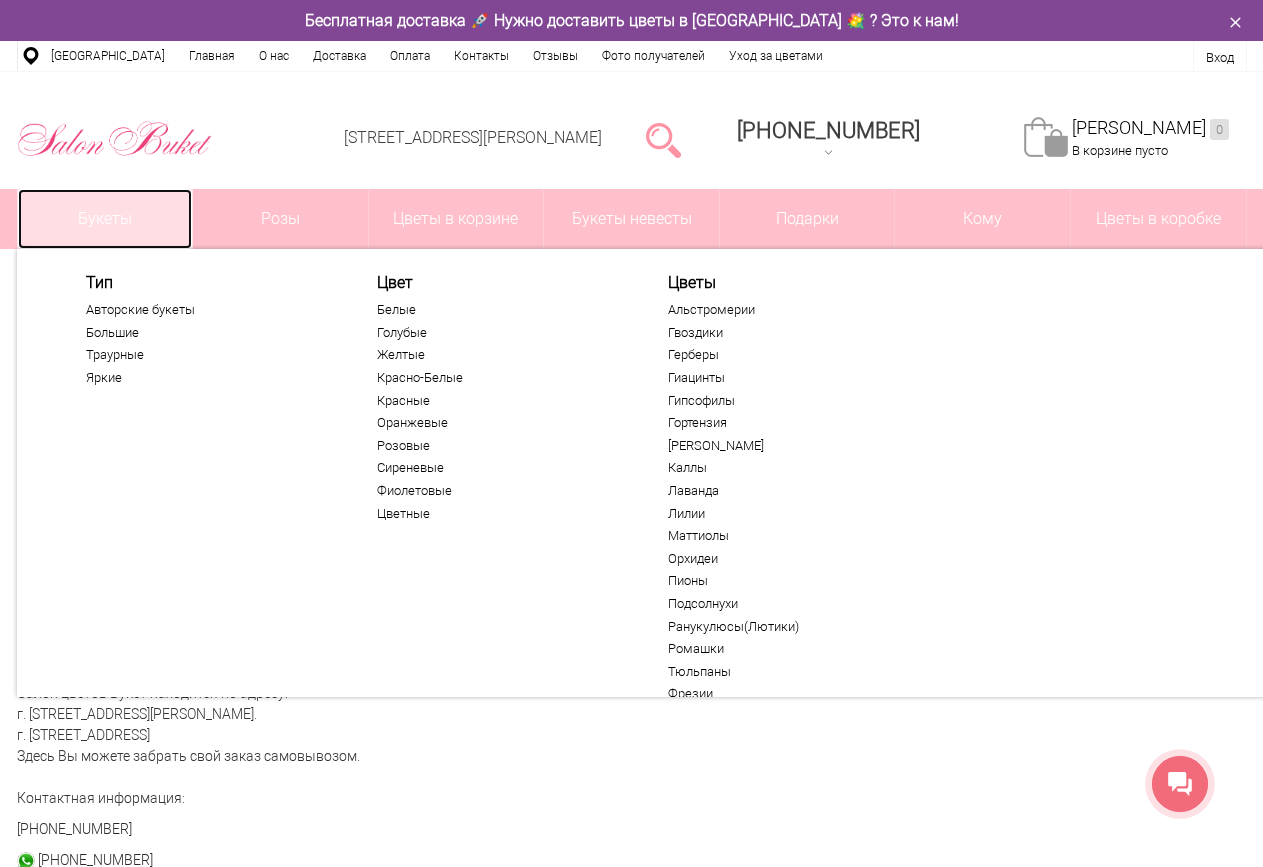 click on "Букеты" at bounding box center (105, 219) 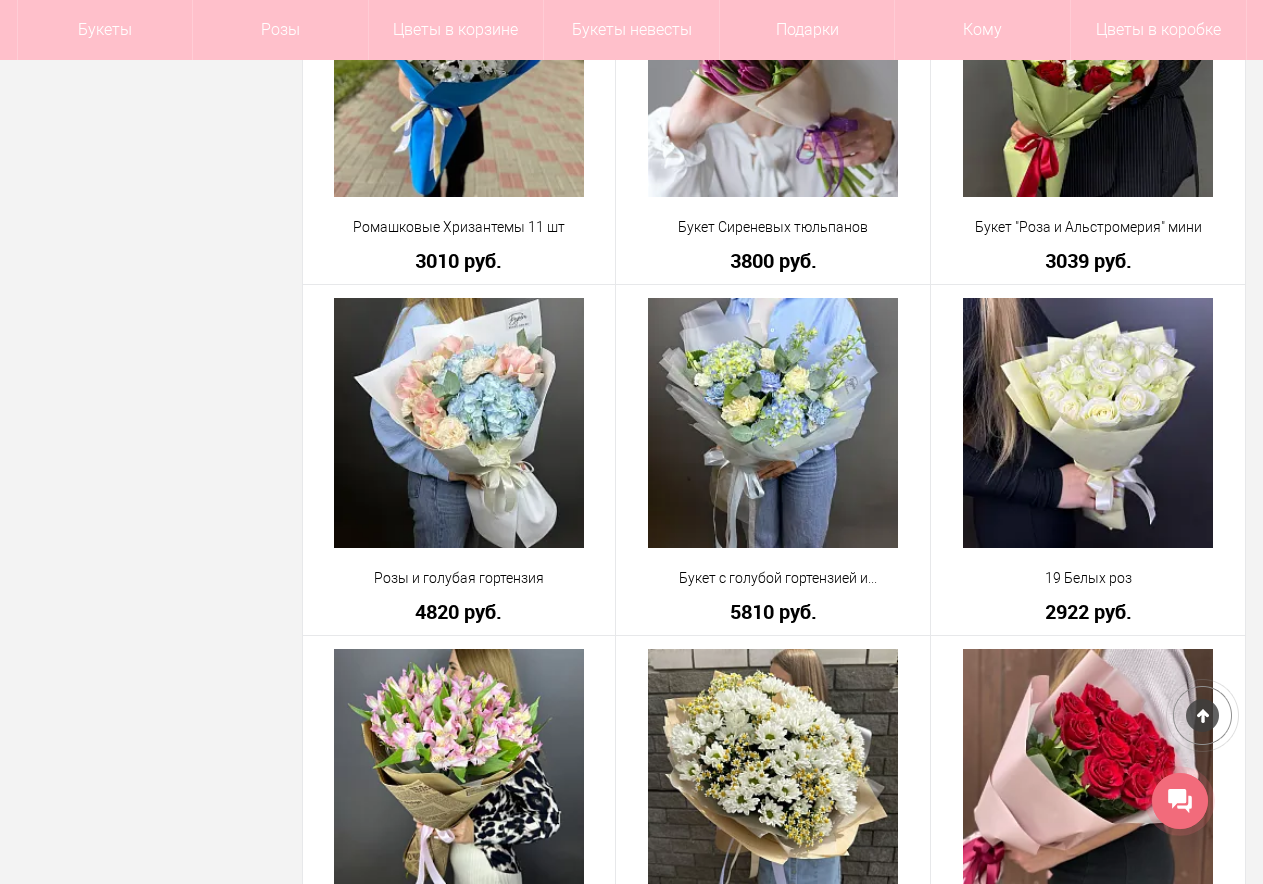 scroll, scrollTop: 4600, scrollLeft: 0, axis: vertical 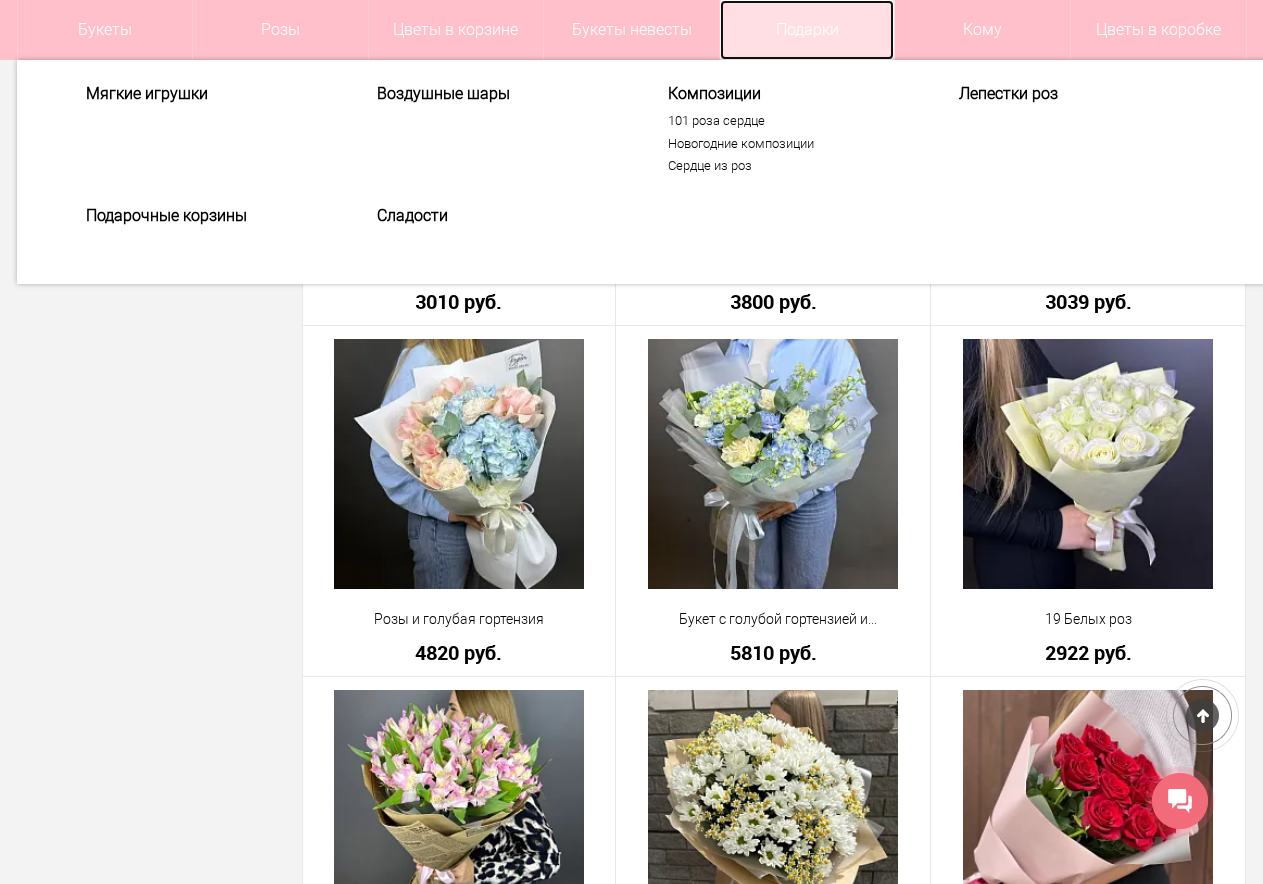 click on "Подарки" at bounding box center (807, 30) 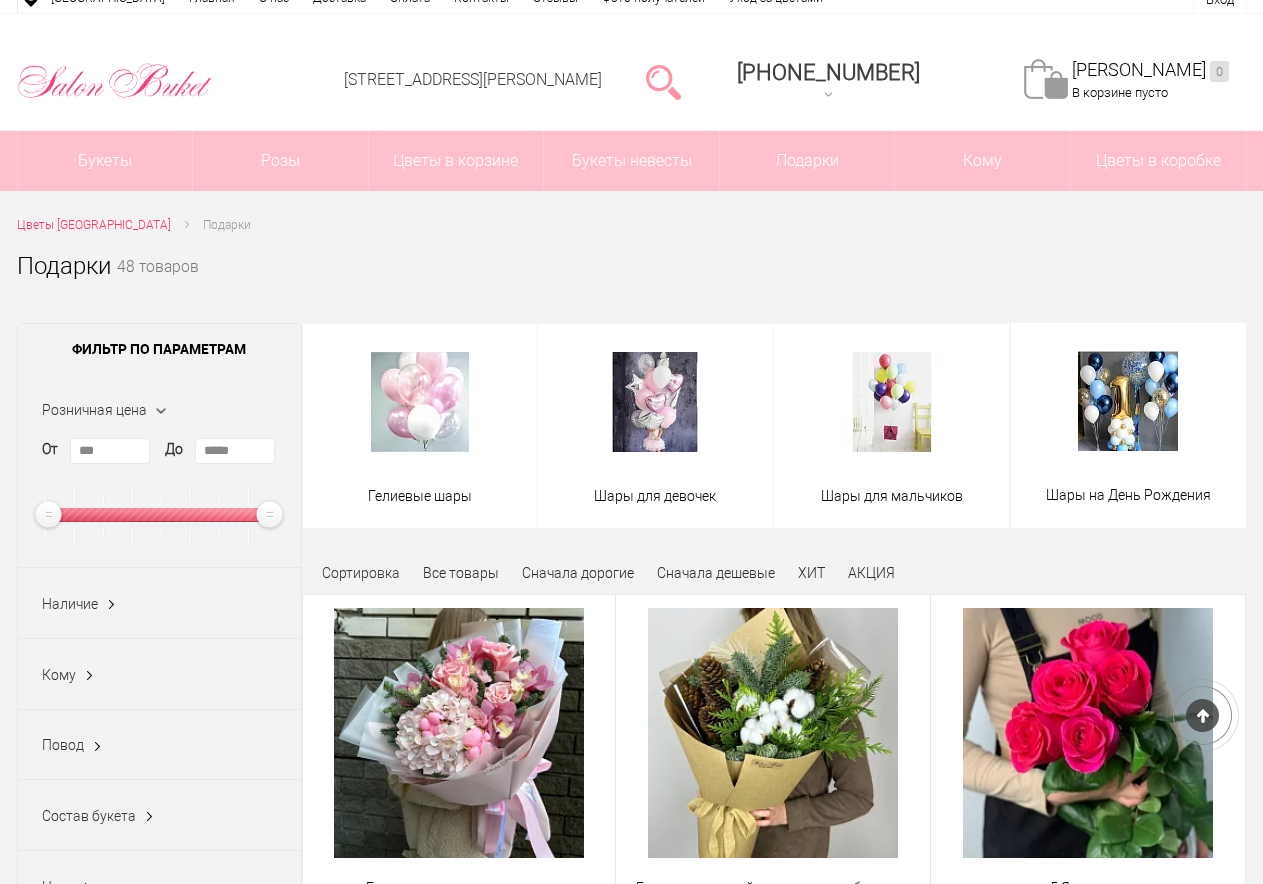 scroll, scrollTop: 100, scrollLeft: 0, axis: vertical 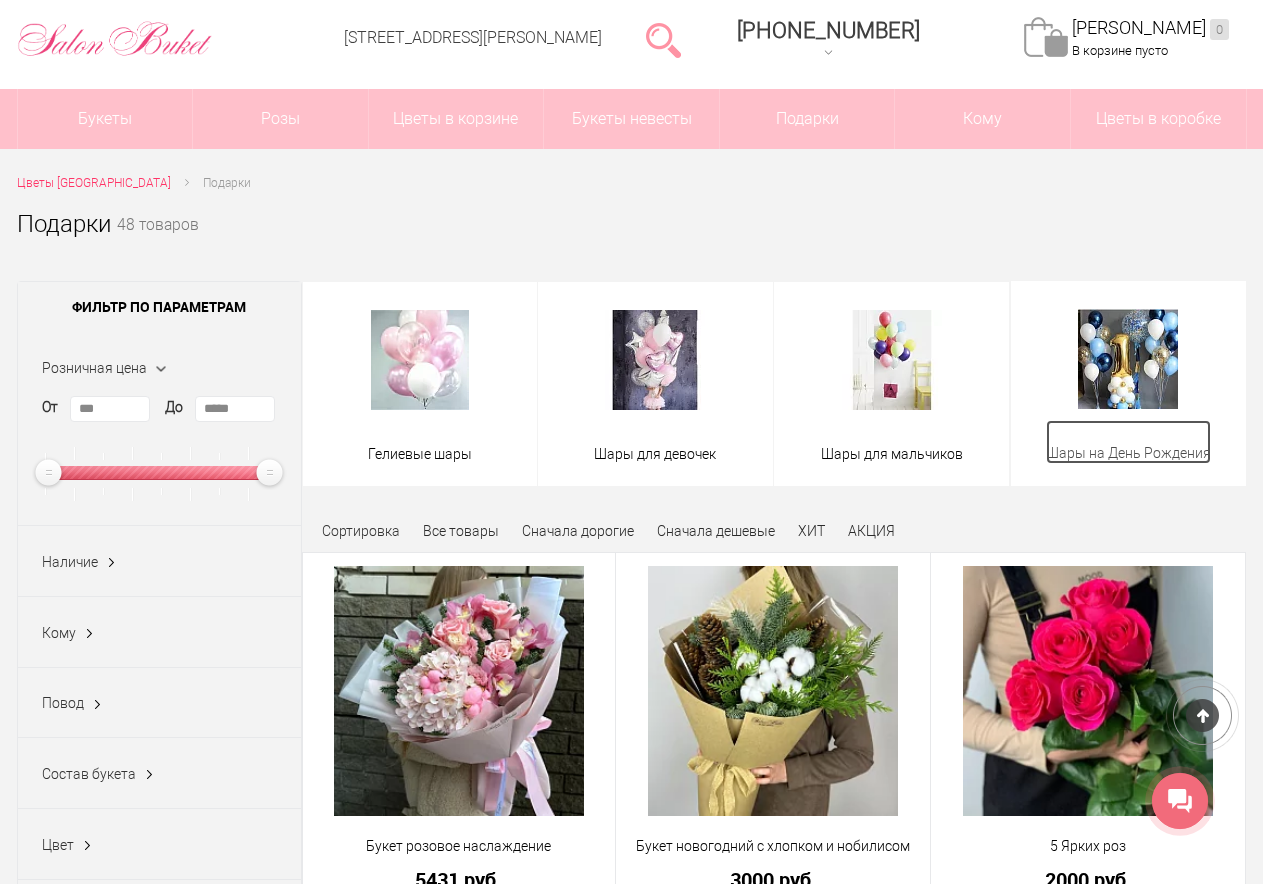 click on "Шары на День Рождения" at bounding box center [1128, 453] 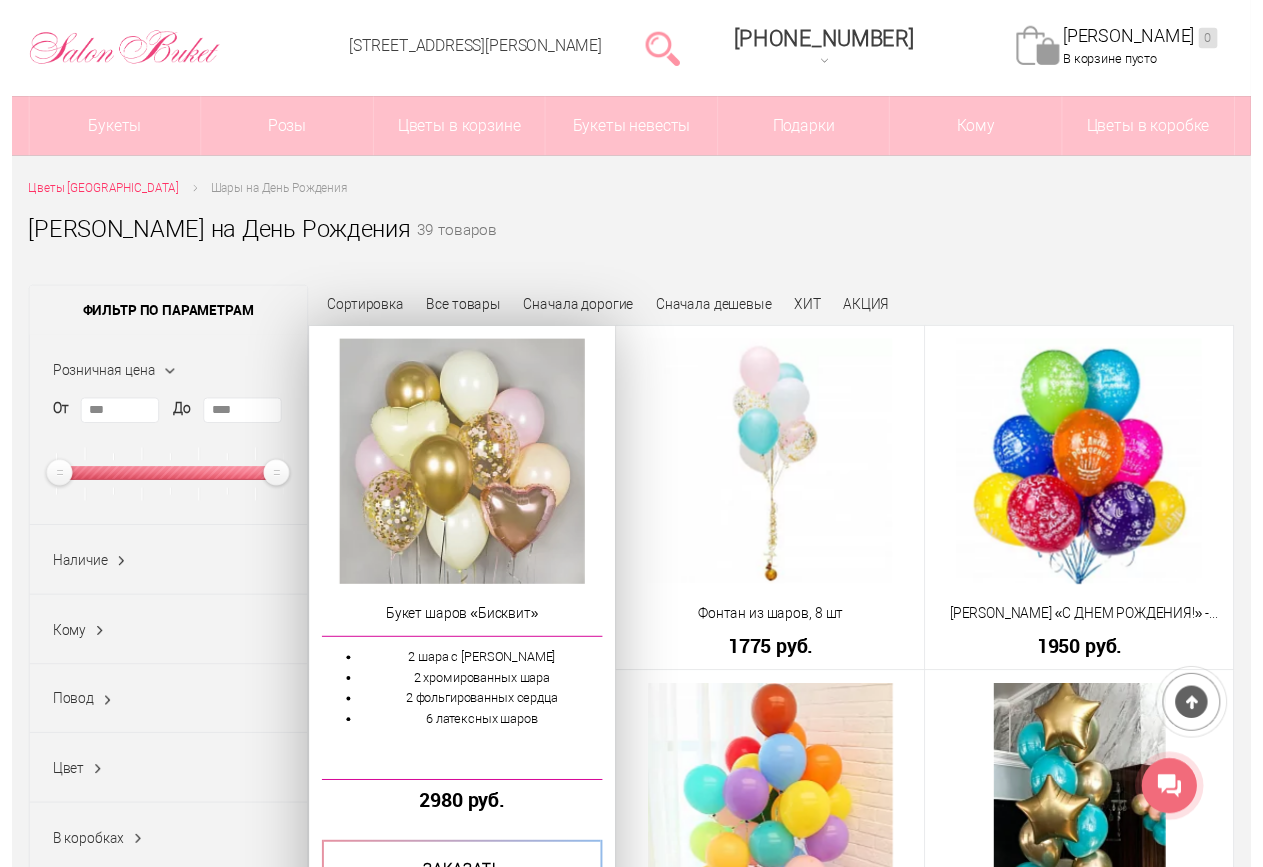 scroll, scrollTop: 100, scrollLeft: 0, axis: vertical 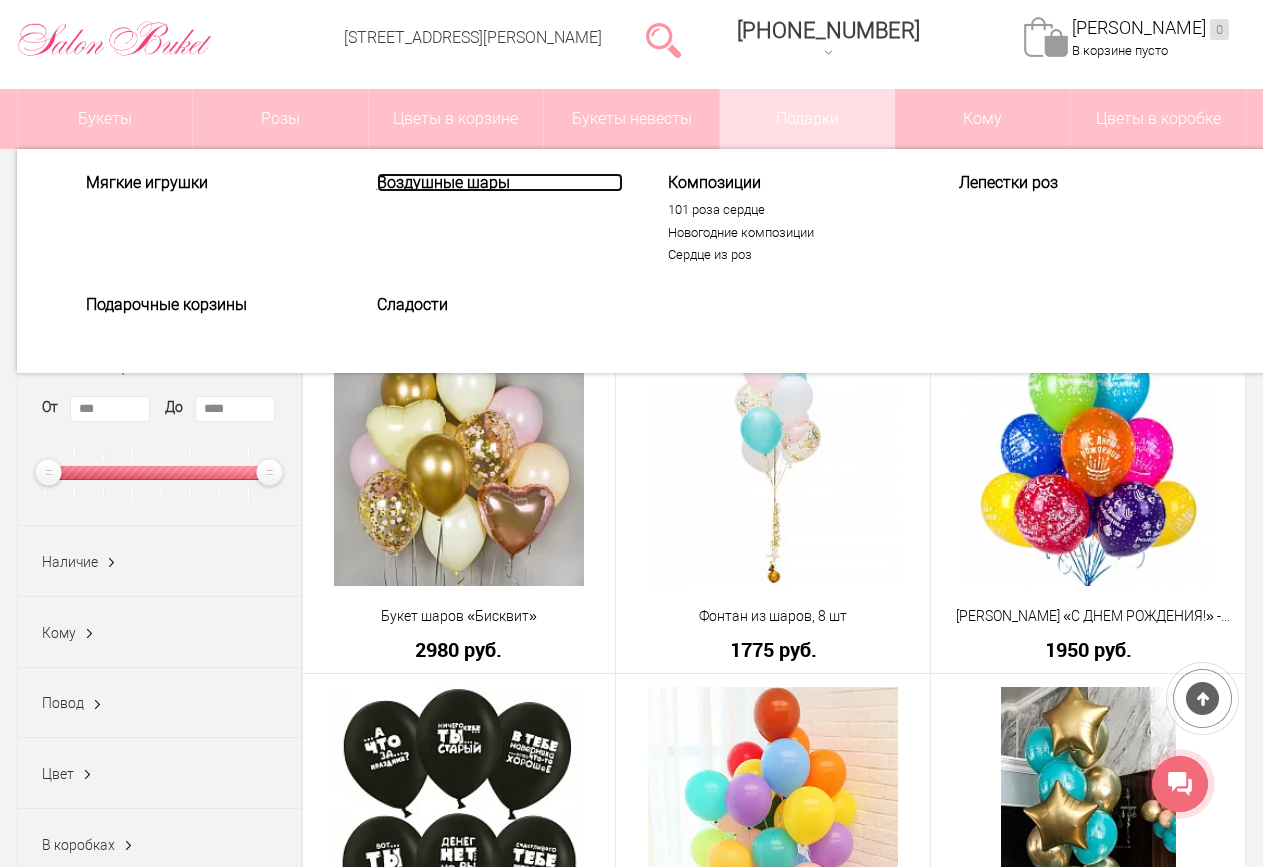 click on "Воздушные шары" at bounding box center [500, 182] 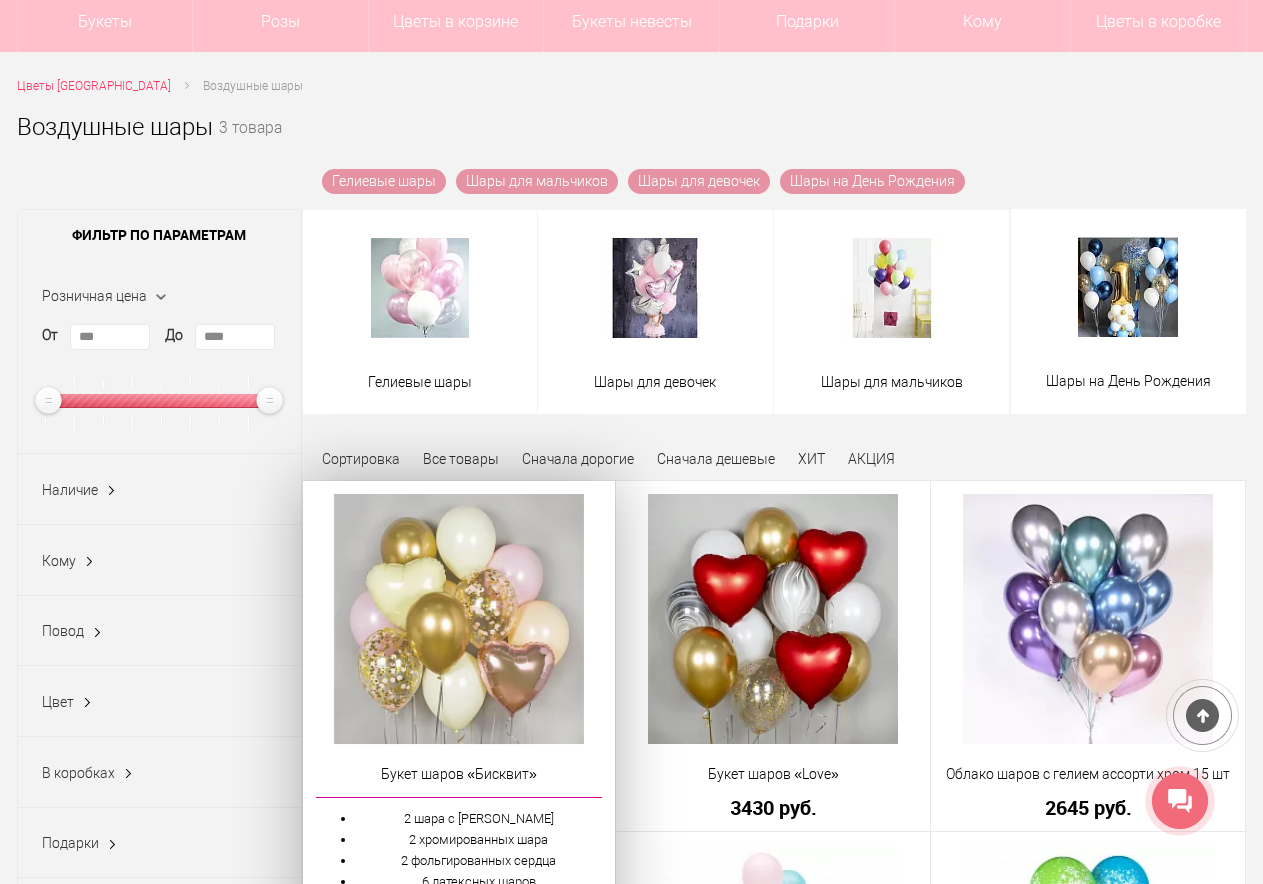 scroll, scrollTop: 200, scrollLeft: 0, axis: vertical 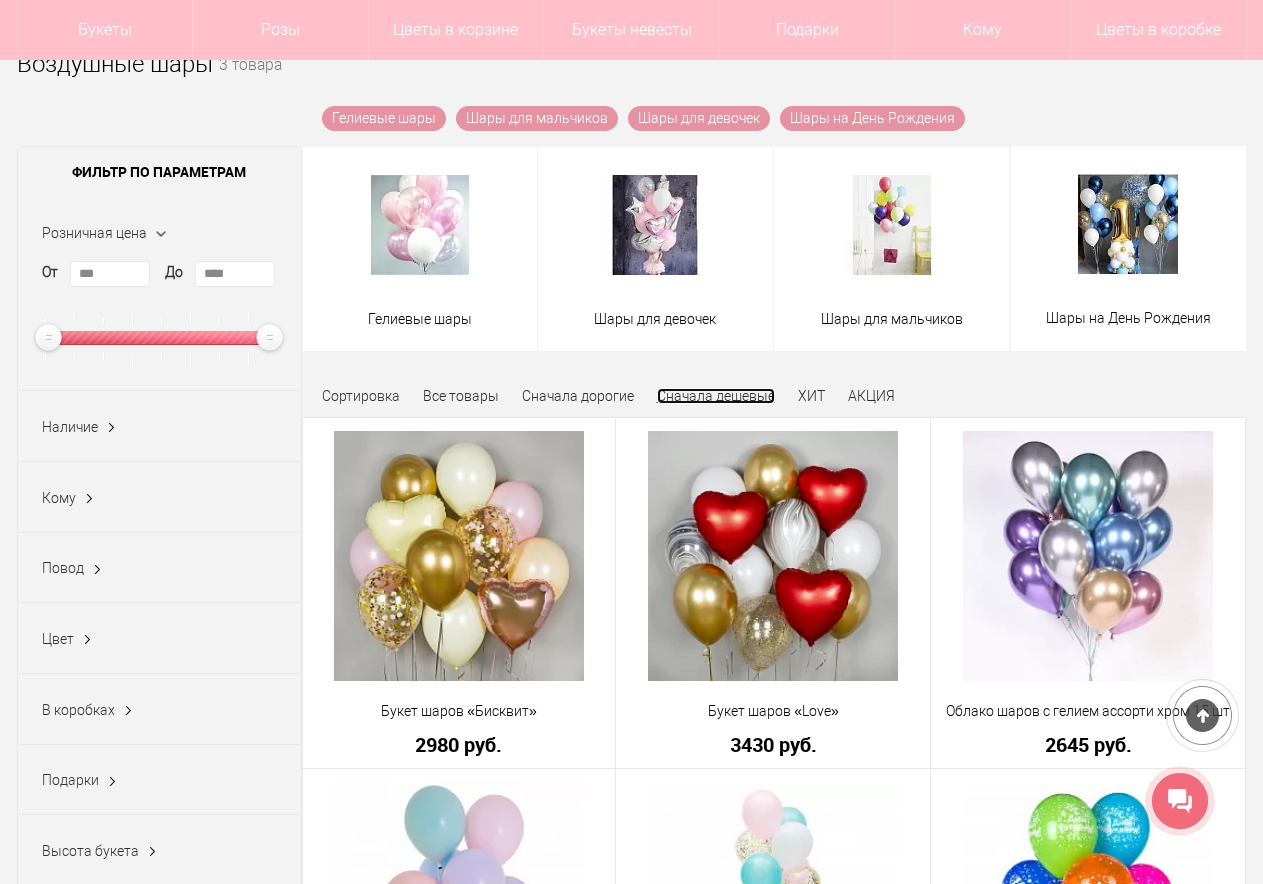 click on "Сначала дешевые" at bounding box center [716, 396] 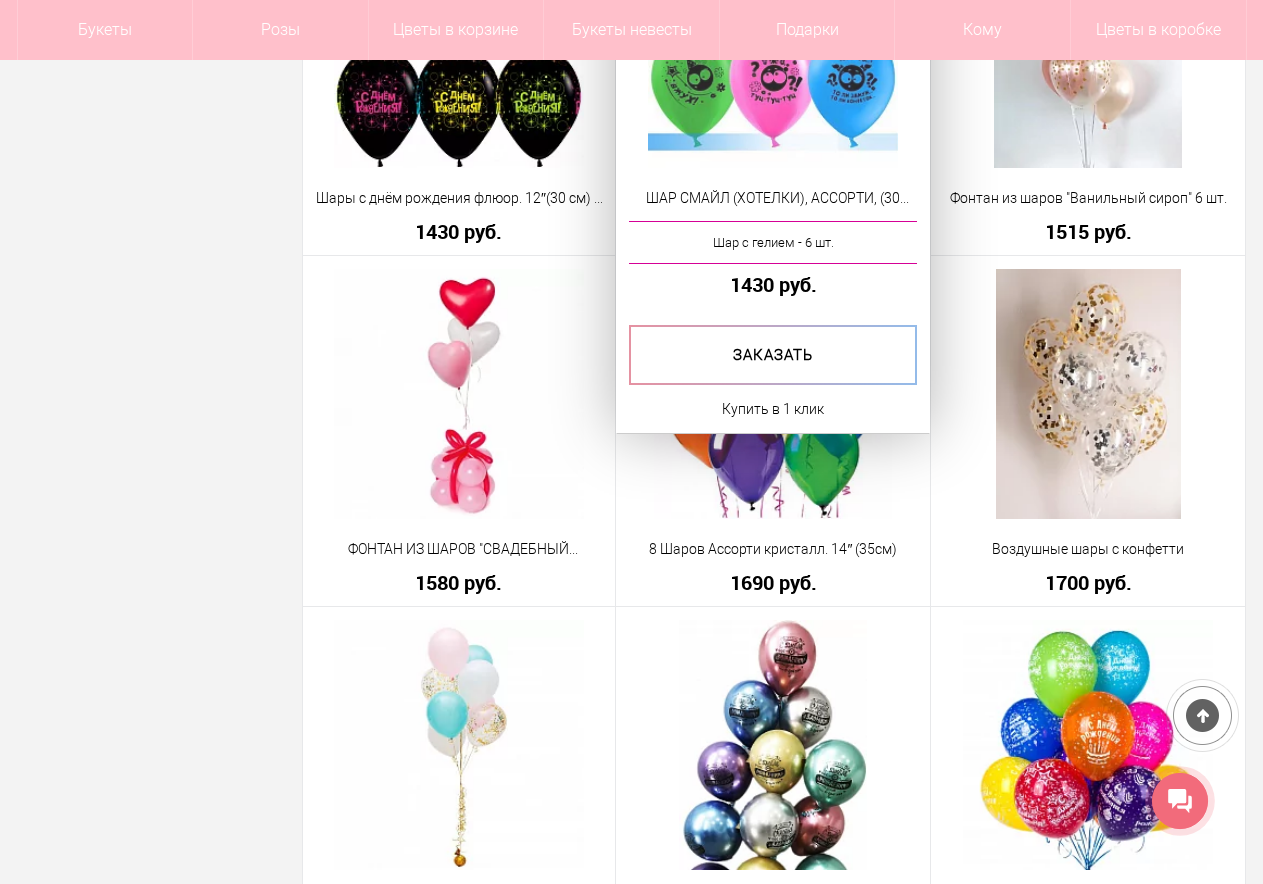 scroll, scrollTop: 3600, scrollLeft: 0, axis: vertical 